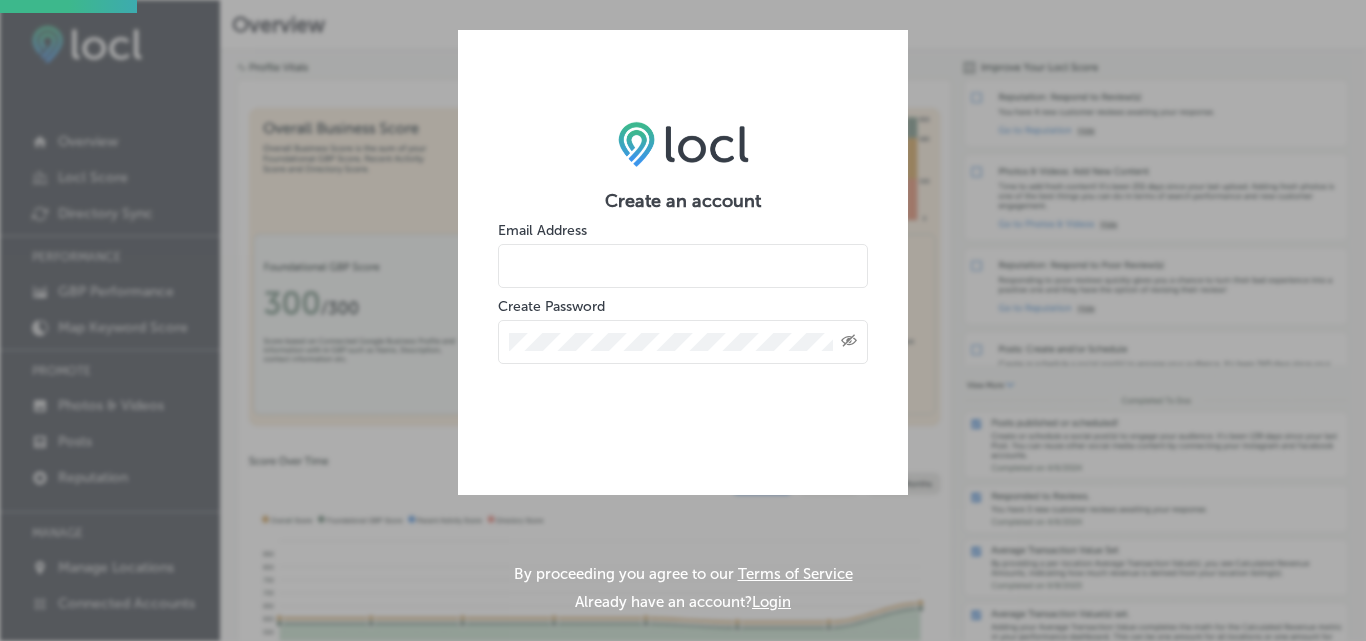 scroll, scrollTop: 0, scrollLeft: 0, axis: both 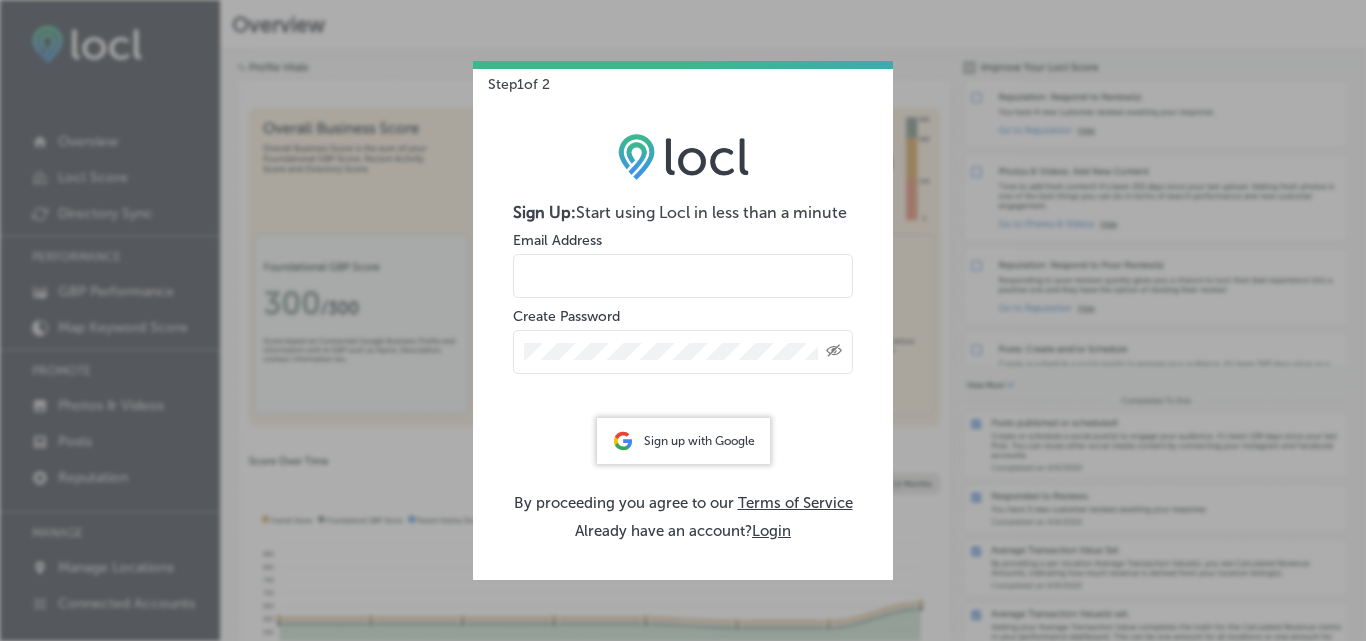 click at bounding box center (683, 276) 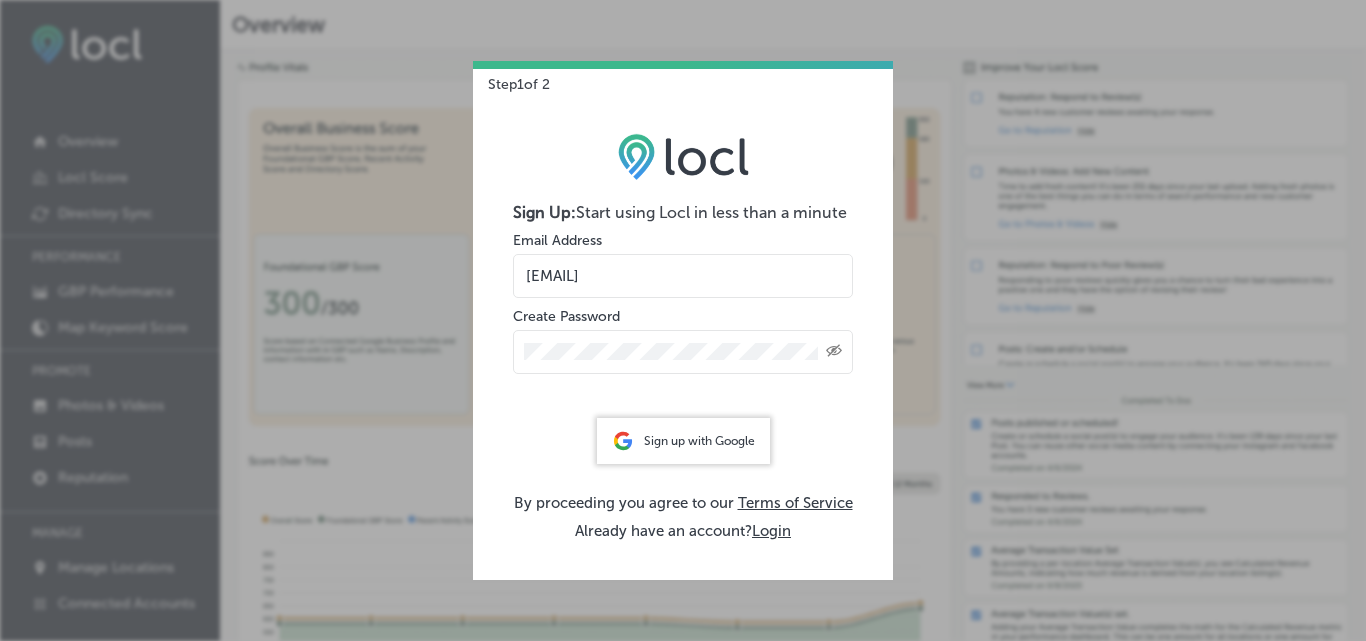scroll, scrollTop: 0, scrollLeft: 0, axis: both 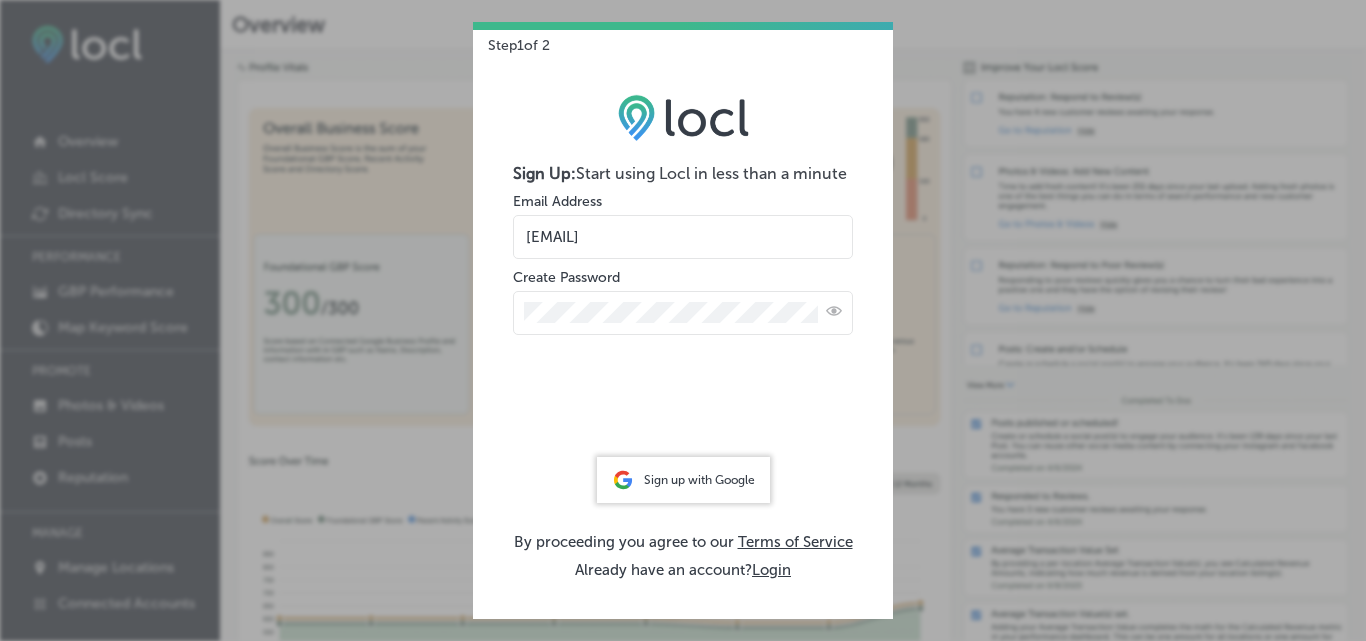 drag, startPoint x: 406, startPoint y: 270, endPoint x: 467, endPoint y: 340, distance: 92.84934 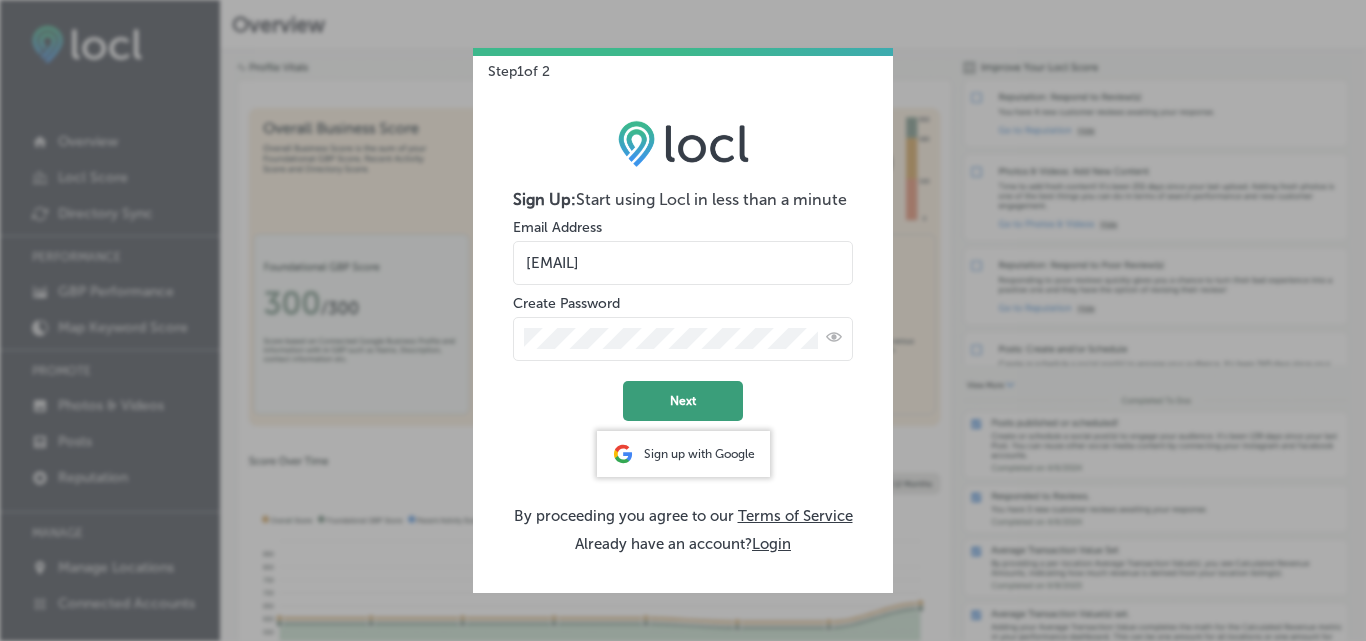 click on "Next" 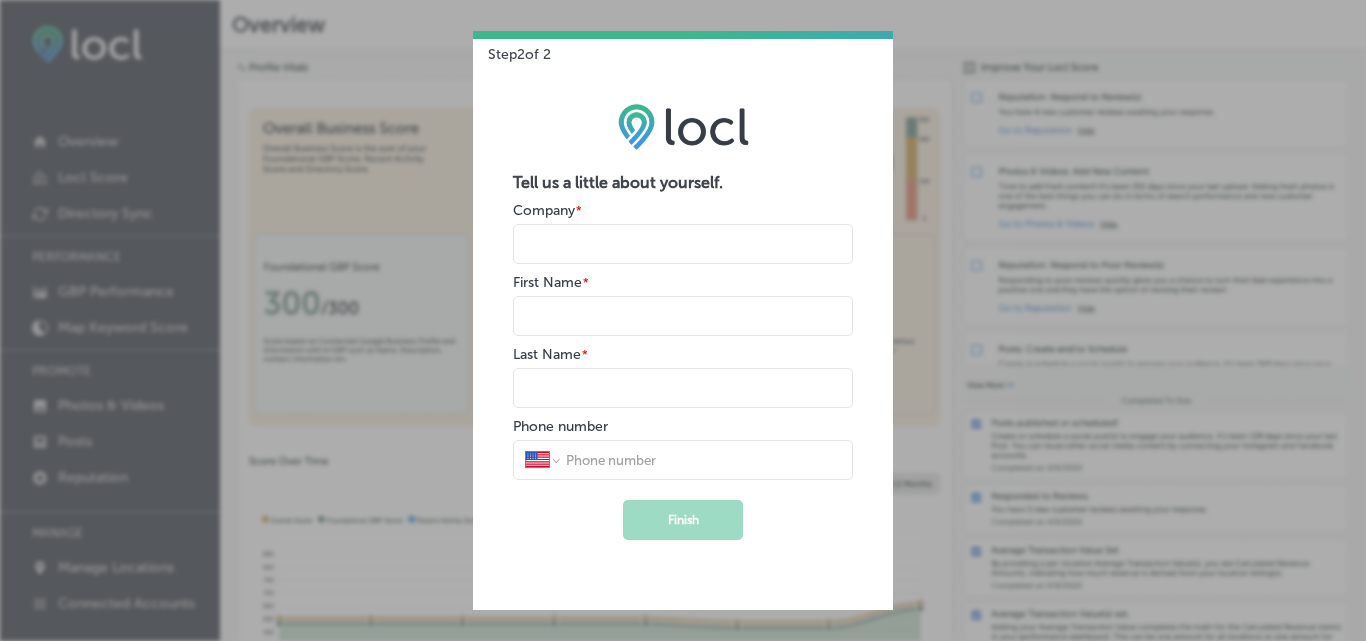 drag, startPoint x: 233, startPoint y: 103, endPoint x: 258, endPoint y: 155, distance: 57.697487 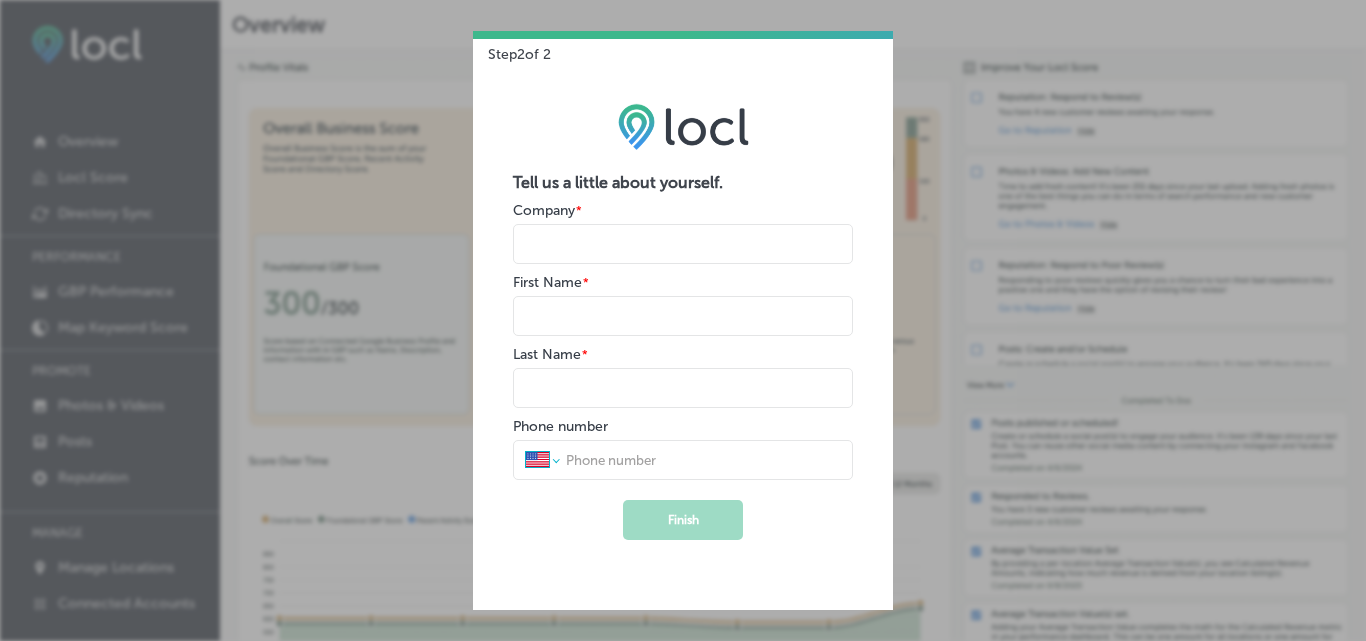 click on "International Afghanistan Åland Islands Albania Algeria American Samoa Andorra Angola Anguilla Antigua and Barbuda Argentina Armenia Aruba Ascension Island Australia Austria Azerbaijan Bahamas Bahrain Bangladesh Barbados Belarus Belgium Belize Benin Bermuda Bhutan Bolivia Bonaire, Sint Eustatius and Saba Bosnia and Herzegovina Botswana Brazil British Indian Ocean Territory Brunei Darussalam Bulgaria Burkina Faso Burundi Cambodia Cameroon Canada Cape Verde Cayman Islands Central African Republic Chad Chile China Christmas Island Cocos (Keeling) Islands Colombia Comoros Congo Congo, Democratic Republic of the Cook Islands Costa Rica Cote d'Ivoire Croatia Cuba Curaçao Cyprus Czech Republic Denmark Djibouti Dominica Dominican Republic Ecuador Egypt El Salvador Equatorial Guinea Eritrea Estonia Ethiopia Falkland Islands Faroe Islands Federated States of Micronesia Fiji Finland France French Guiana French Polynesia Gabon Gambia Georgia Germany Ghana Gibraltar Greece Greenland Grenada Guadeloupe Guam Guatemala" at bounding box center [542, 460] 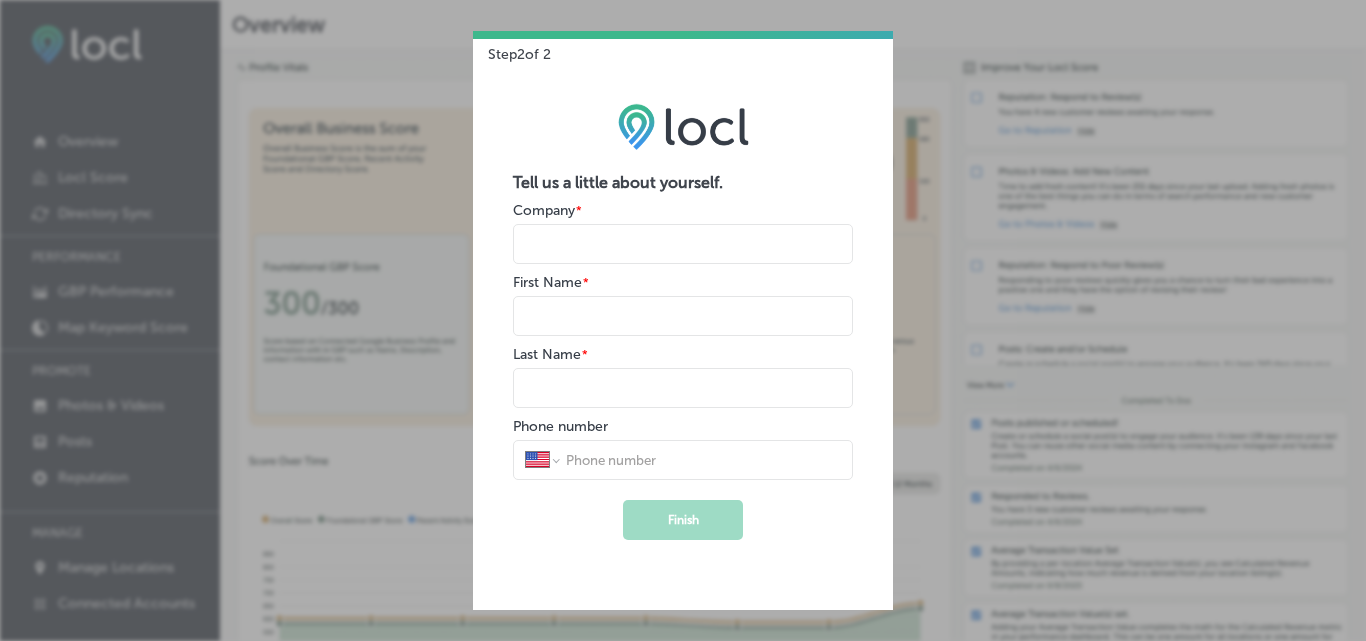 click on "International Afghanistan Åland Islands Albania Algeria American Samoa Andorra Angola Anguilla Antigua and Barbuda Argentina Armenia Aruba Ascension Island Australia Austria Azerbaijan Bahamas Bahrain Bangladesh Barbados Belarus Belgium Belize Benin Bermuda Bhutan Bolivia Bonaire, Sint Eustatius and Saba Bosnia and Herzegovina Botswana Brazil British Indian Ocean Territory Brunei Darussalam Bulgaria Burkina Faso Burundi Cambodia Cameroon Canada Cape Verde Cayman Islands Central African Republic Chad Chile China Christmas Island Cocos (Keeling) Islands Colombia Comoros Congo Congo, Democratic Republic of the Cook Islands Costa Rica Cote d'Ivoire Croatia Cuba Curaçao Cyprus Czech Republic Denmark Djibouti Dominica Dominican Republic Ecuador Egypt El Salvador Equatorial Guinea Eritrea Estonia Ethiopia Falkland Islands Faroe Islands Federated States of Micronesia Fiji Finland France French Guiana French Polynesia Gabon Gambia Georgia Germany Ghana Gibraltar Greece Greenland Grenada Guadeloupe Guam Guatemala" at bounding box center (542, 460) 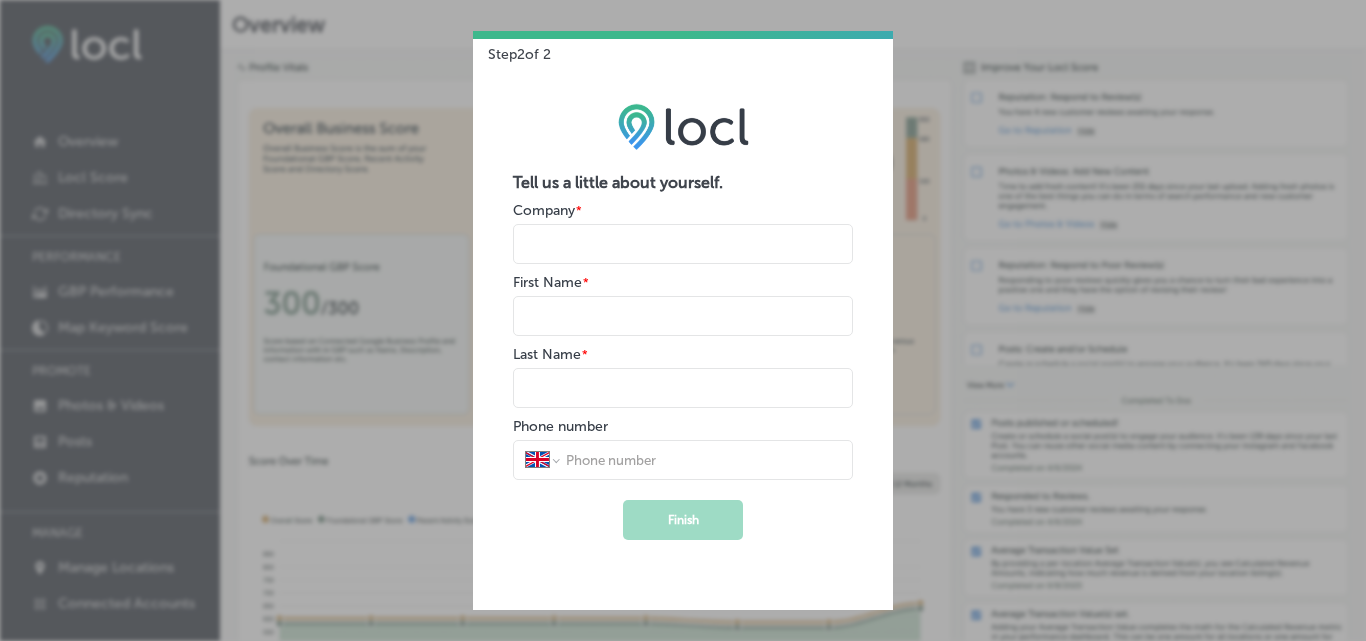 click at bounding box center (683, 244) 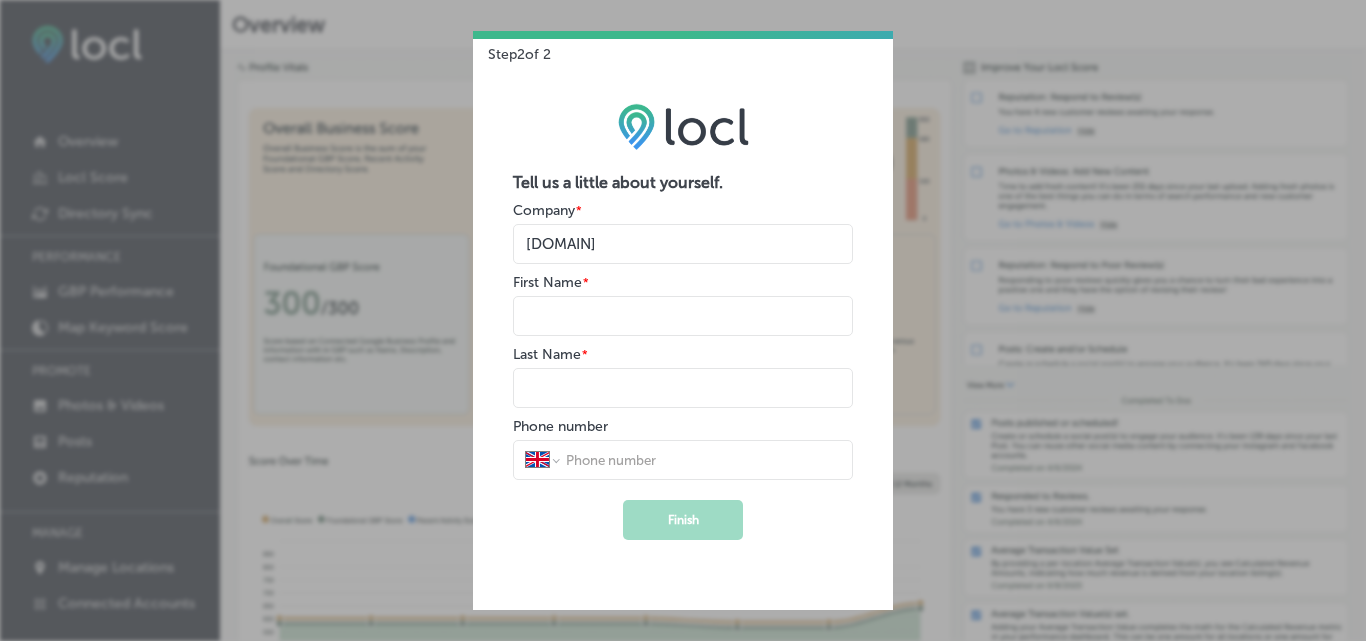 type on "Mike" 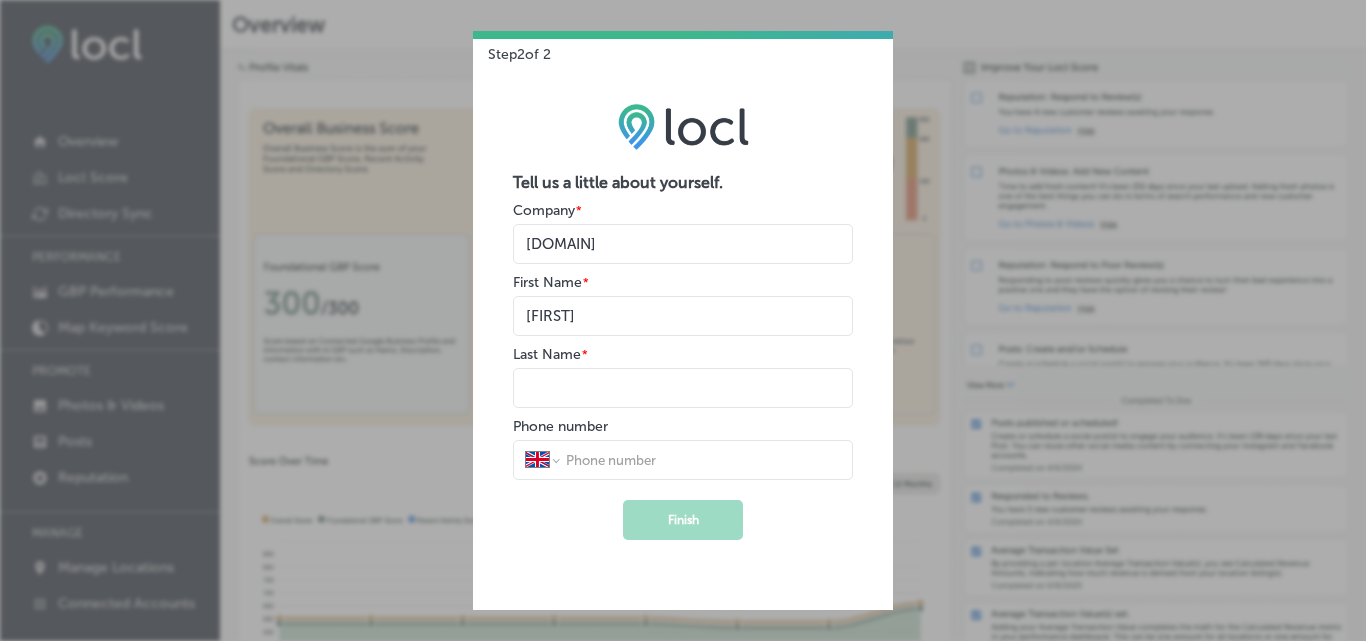 type on "Phi" 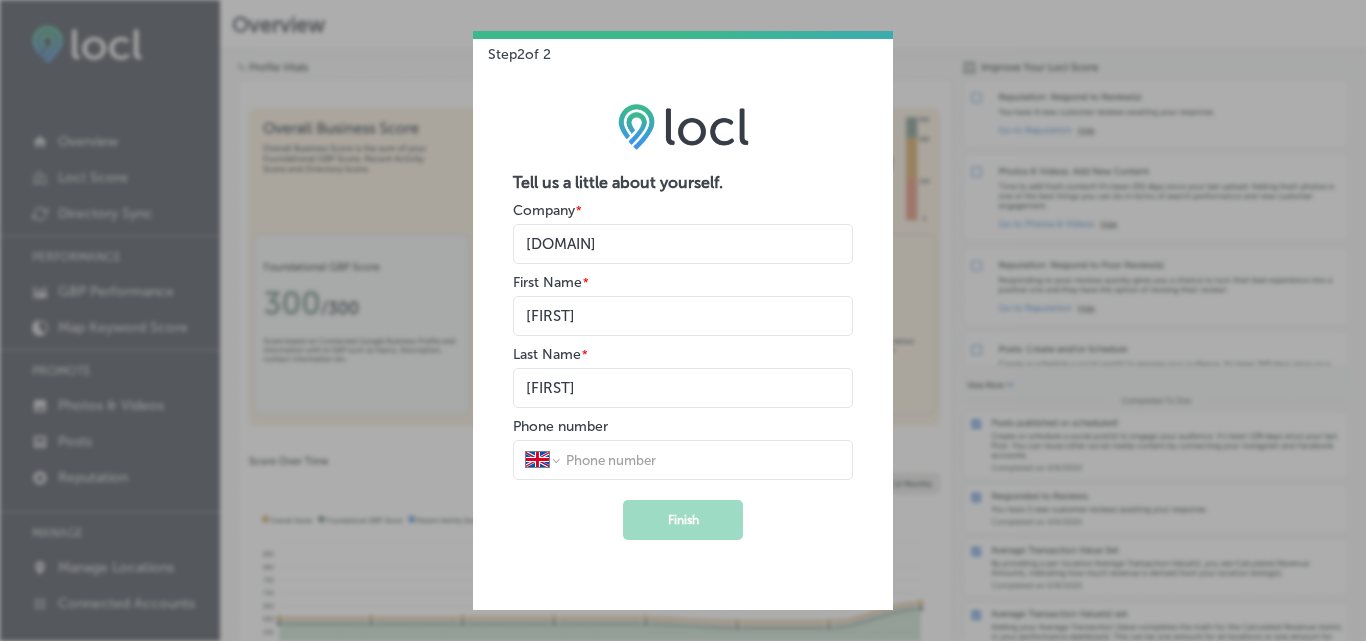 type on "07412 126643" 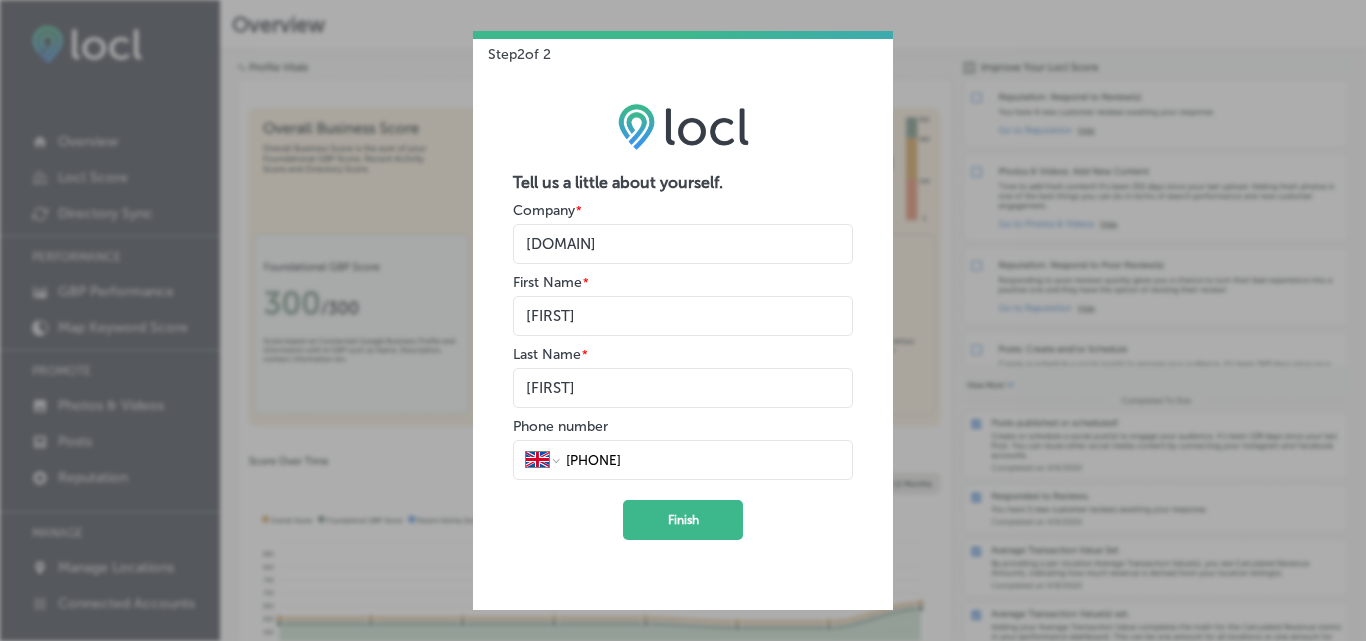 drag, startPoint x: 684, startPoint y: 521, endPoint x: 576, endPoint y: 563, distance: 115.87925 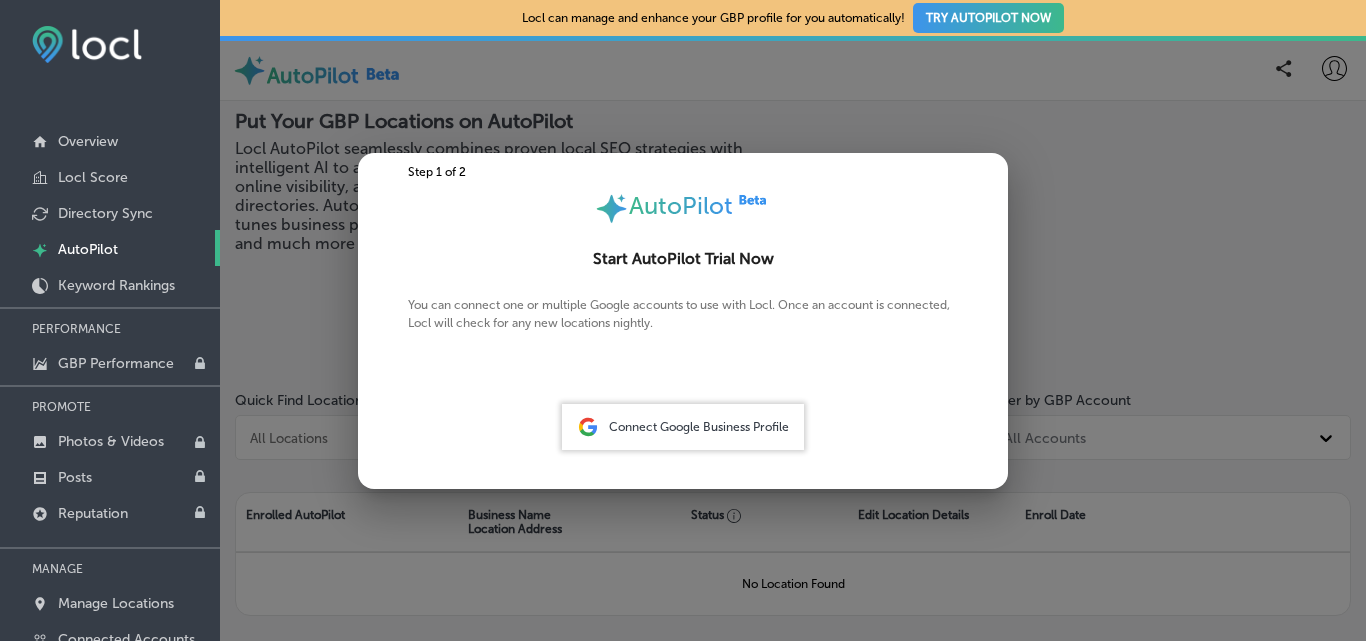 click on "Connect Google Business Profile" at bounding box center [683, 427] 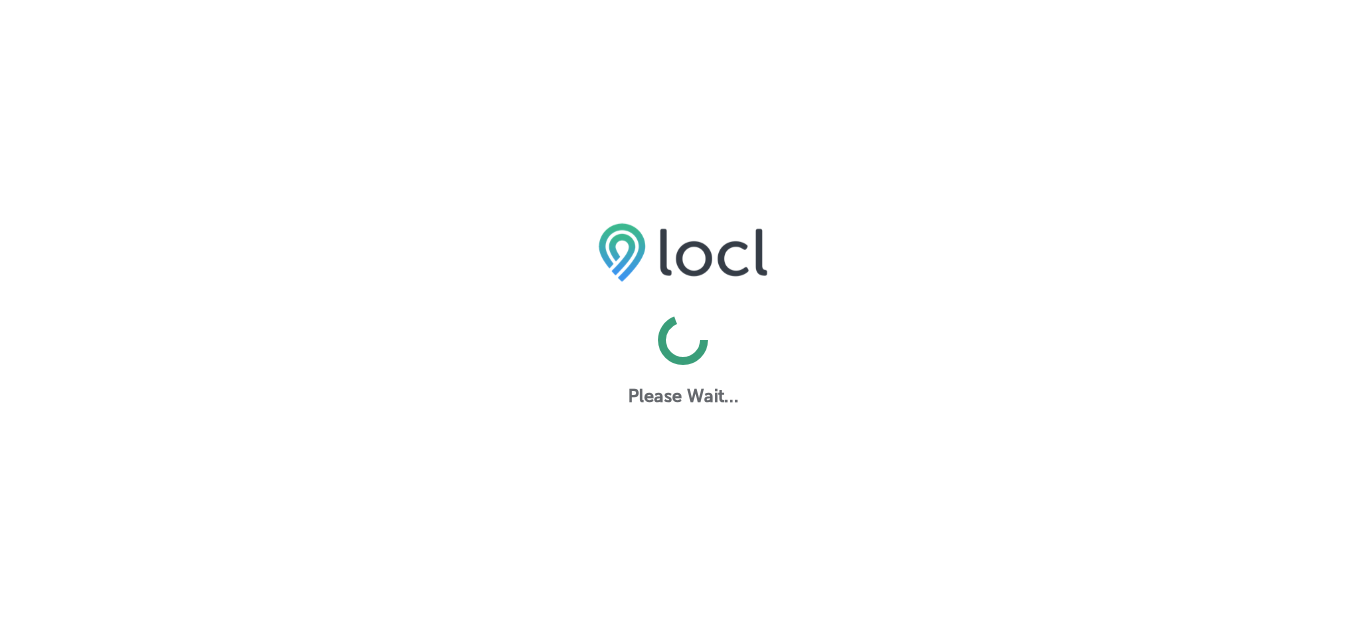 scroll, scrollTop: 0, scrollLeft: 0, axis: both 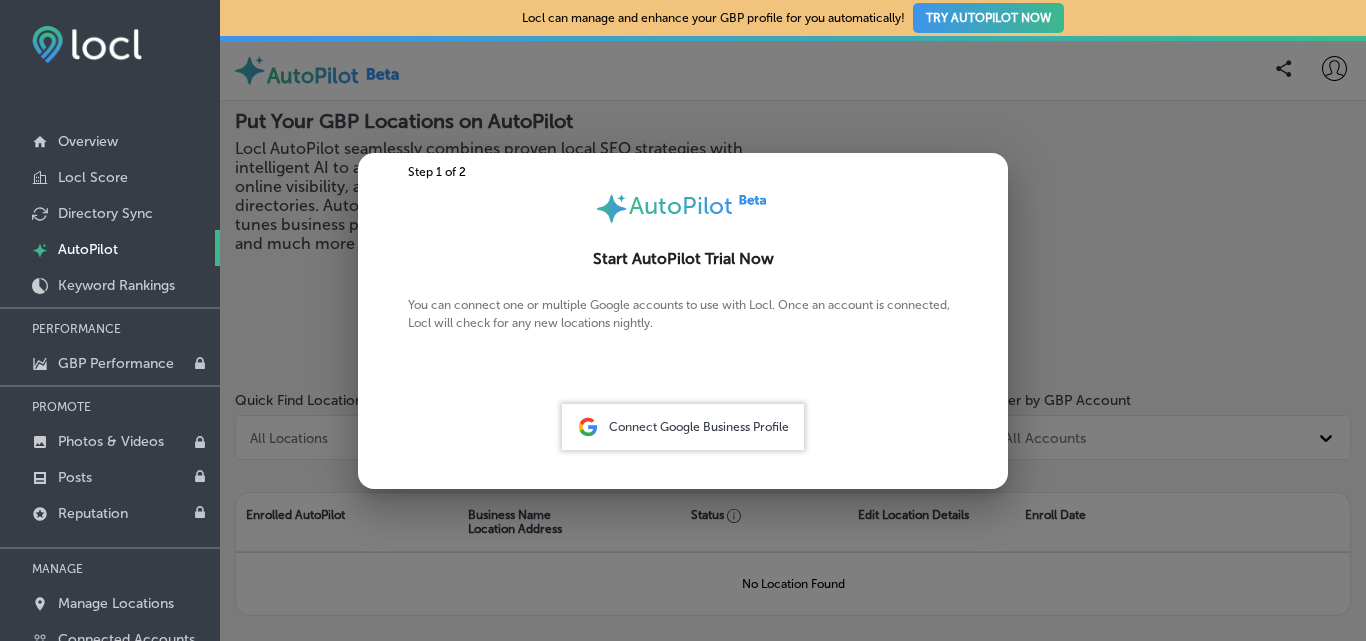 click at bounding box center [683, 320] 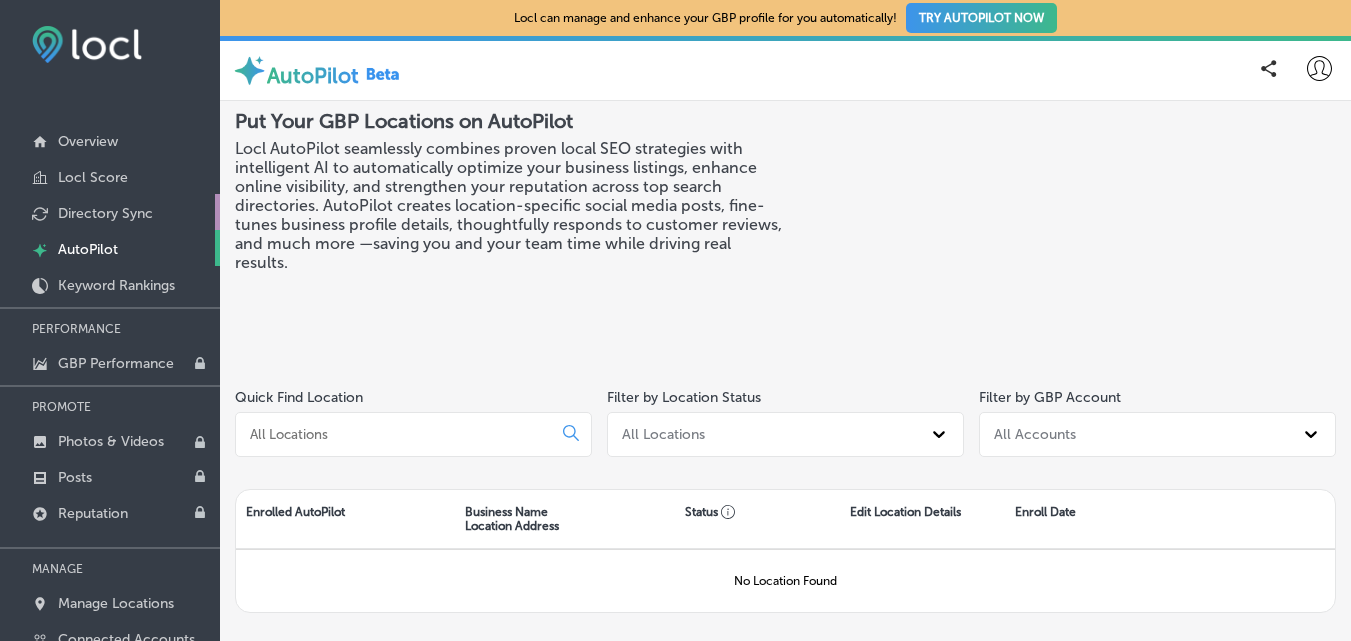 click on "Directory Sync" at bounding box center [105, 213] 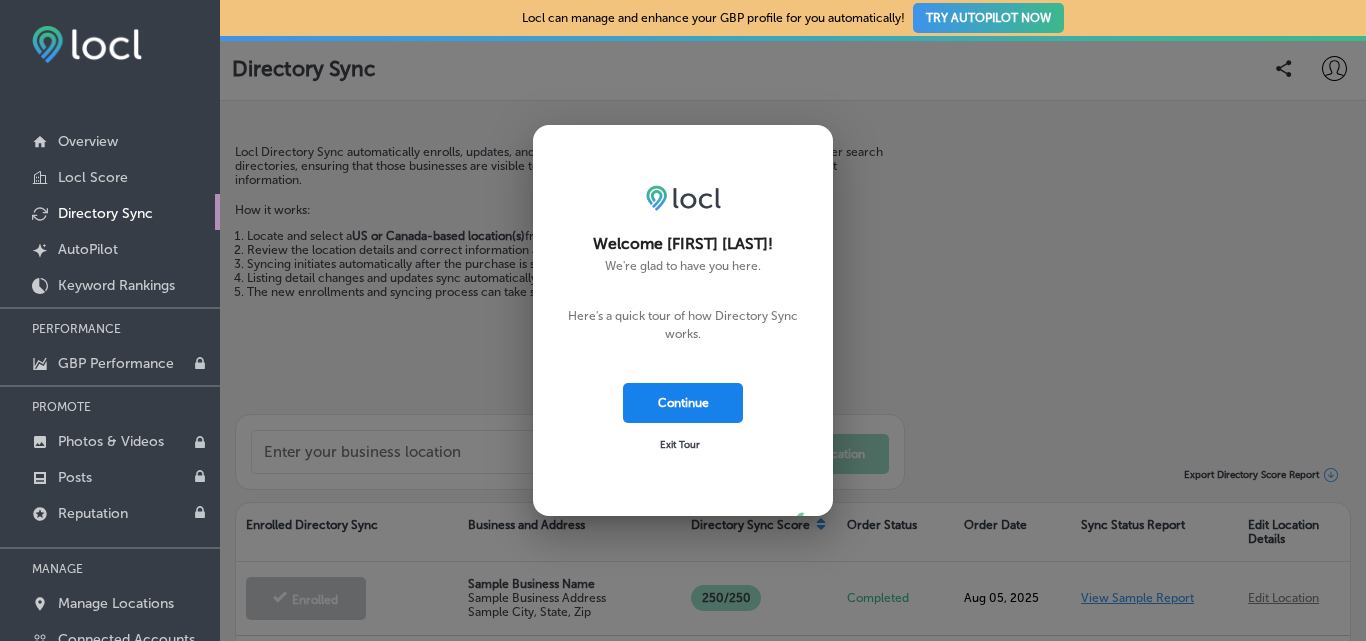 click on "Continue" at bounding box center (683, 403) 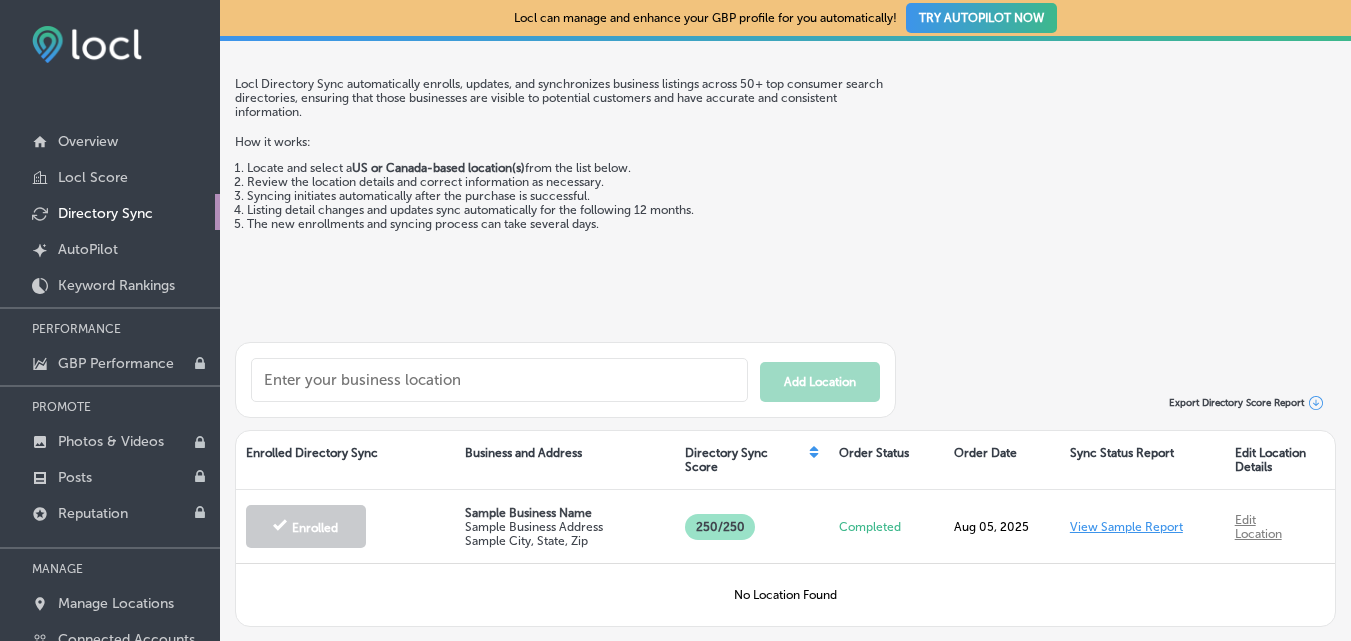 scroll, scrollTop: 130, scrollLeft: 0, axis: vertical 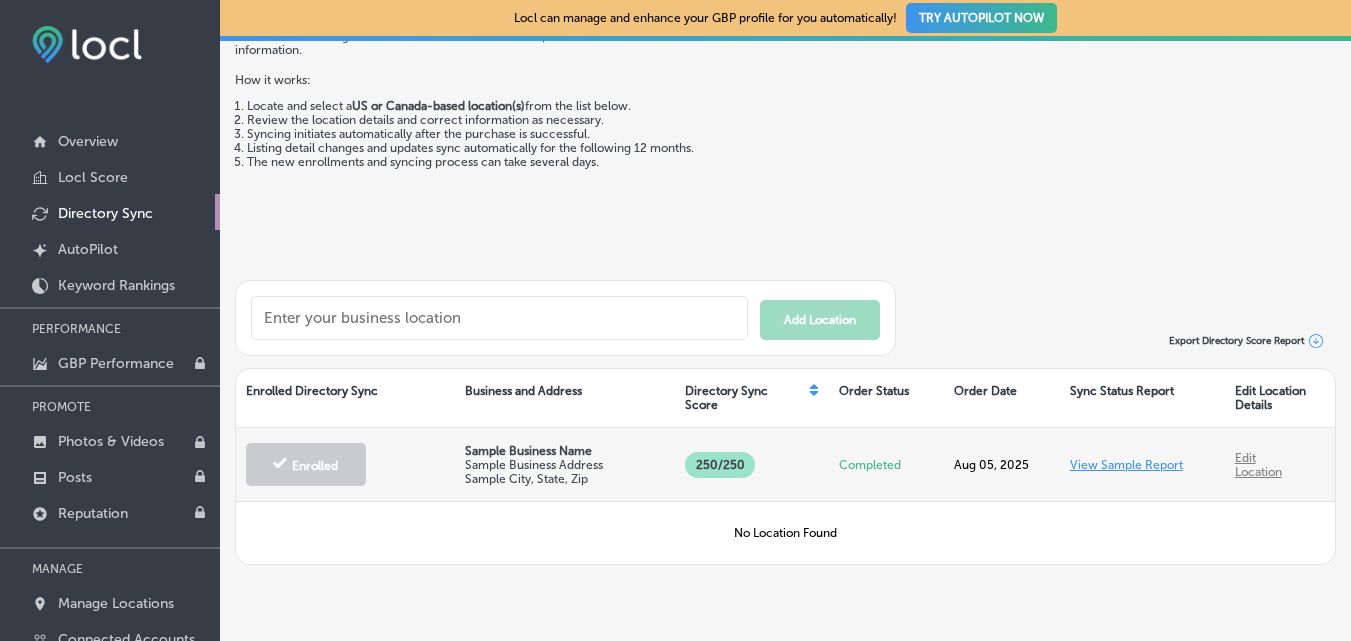 click on "View Sample Report" at bounding box center (1126, 465) 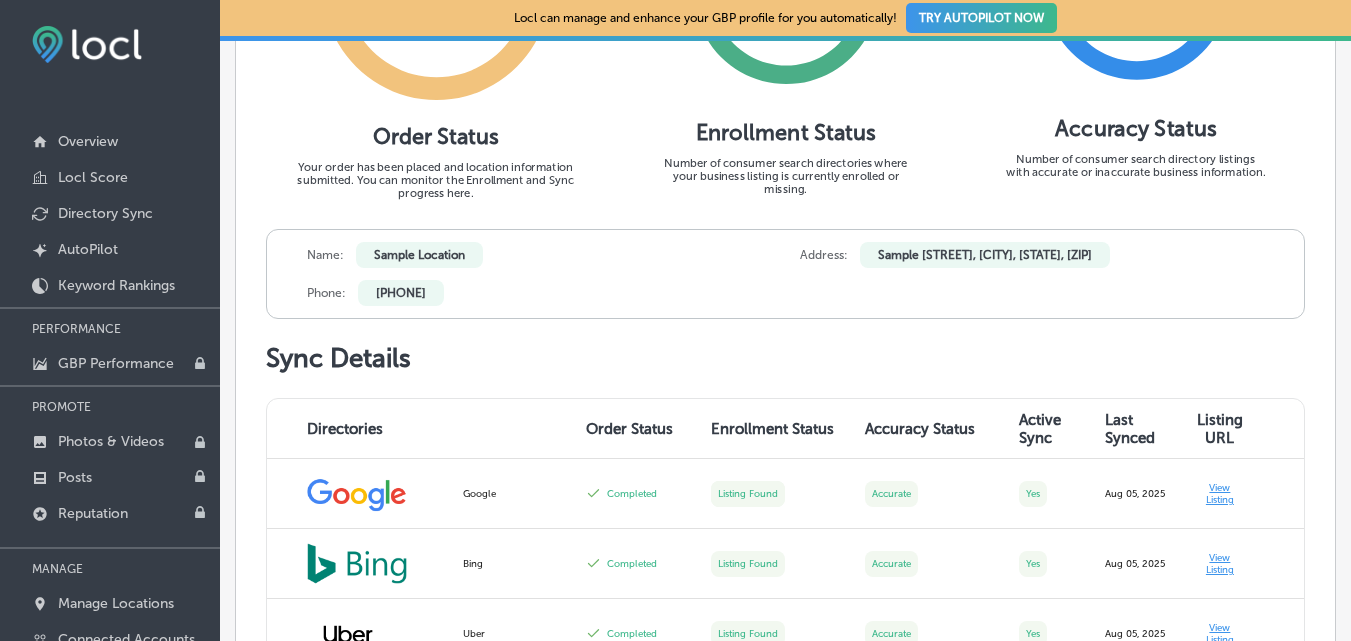 scroll, scrollTop: 0, scrollLeft: 0, axis: both 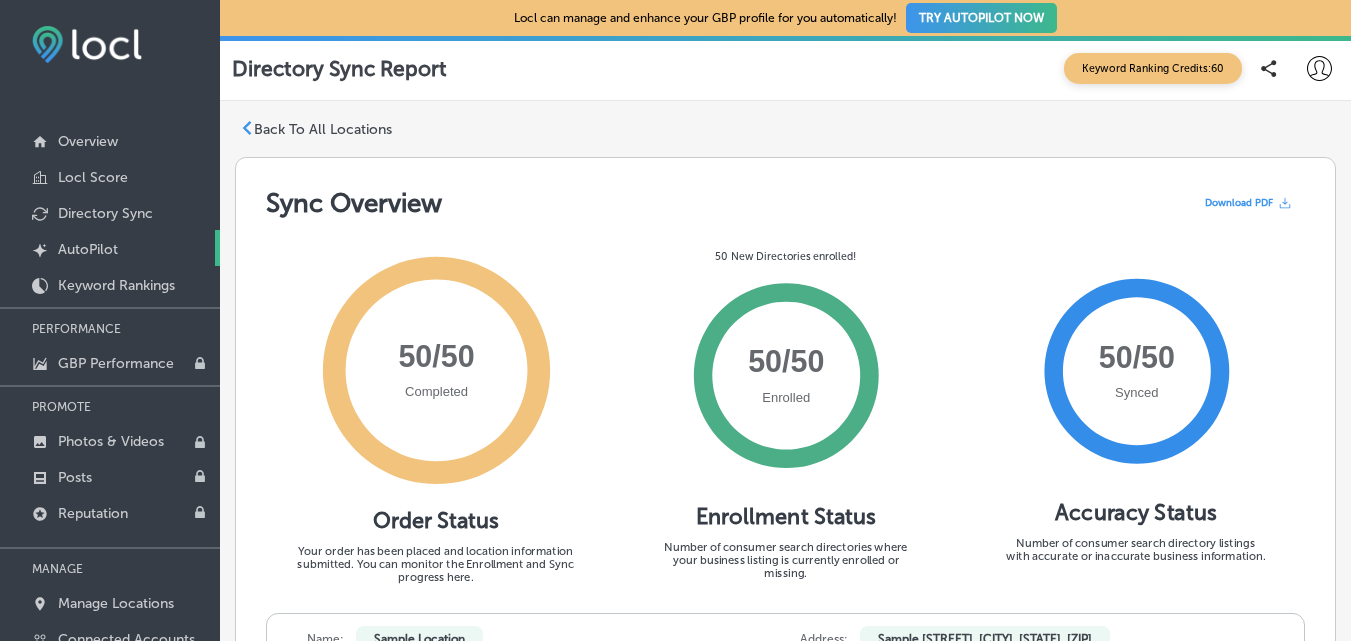 click on "AutoPilot" at bounding box center [88, 249] 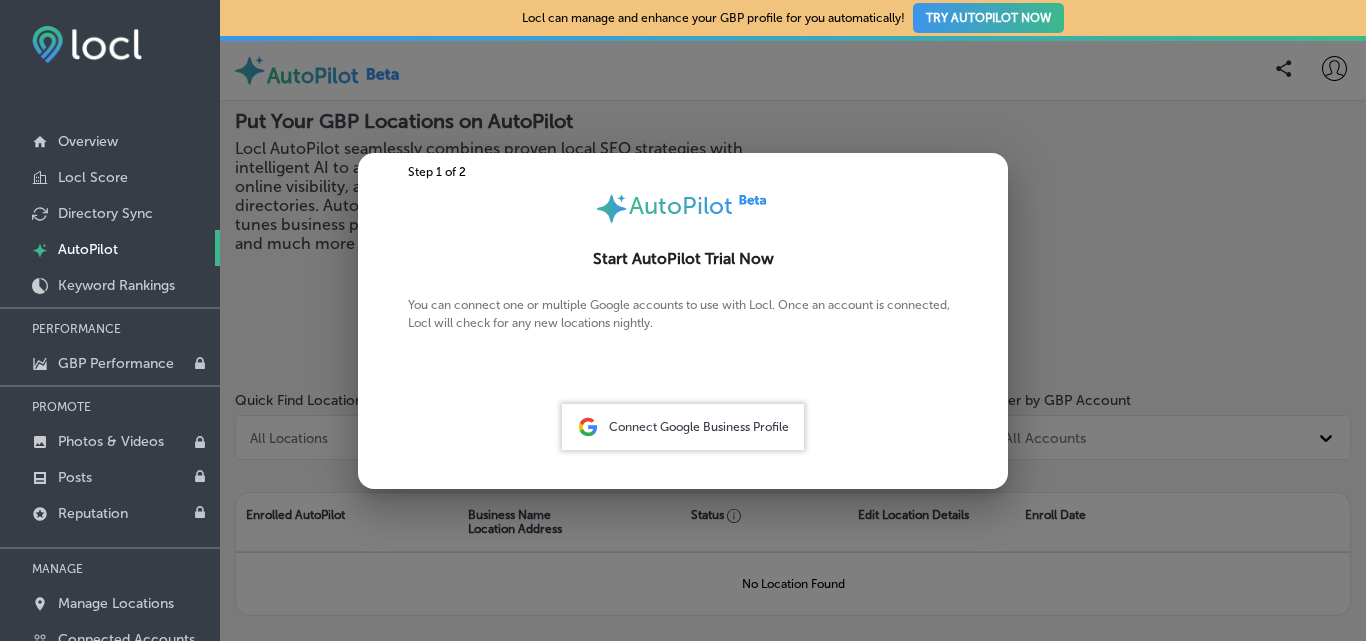 click at bounding box center (683, 320) 